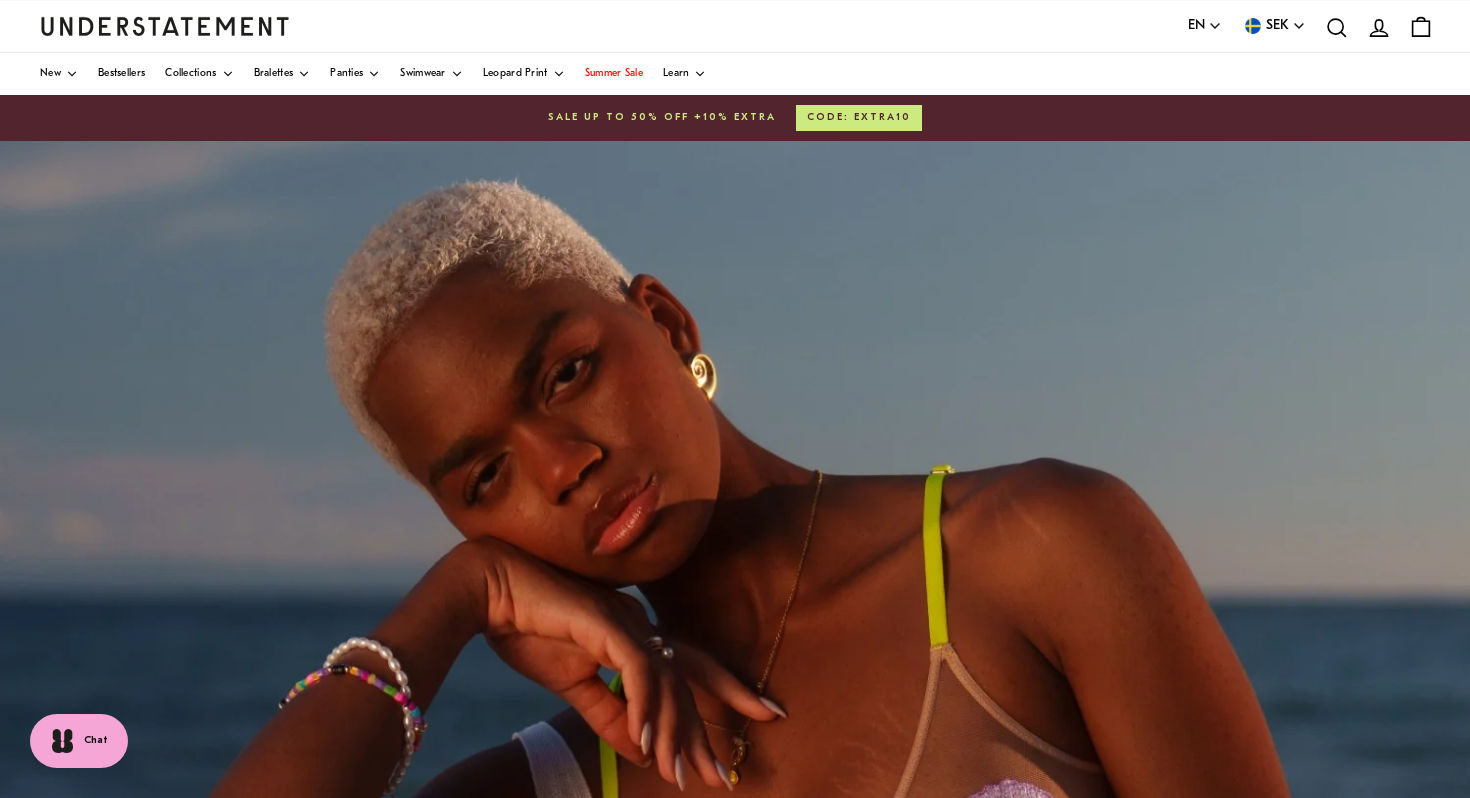 scroll, scrollTop: 0, scrollLeft: 0, axis: both 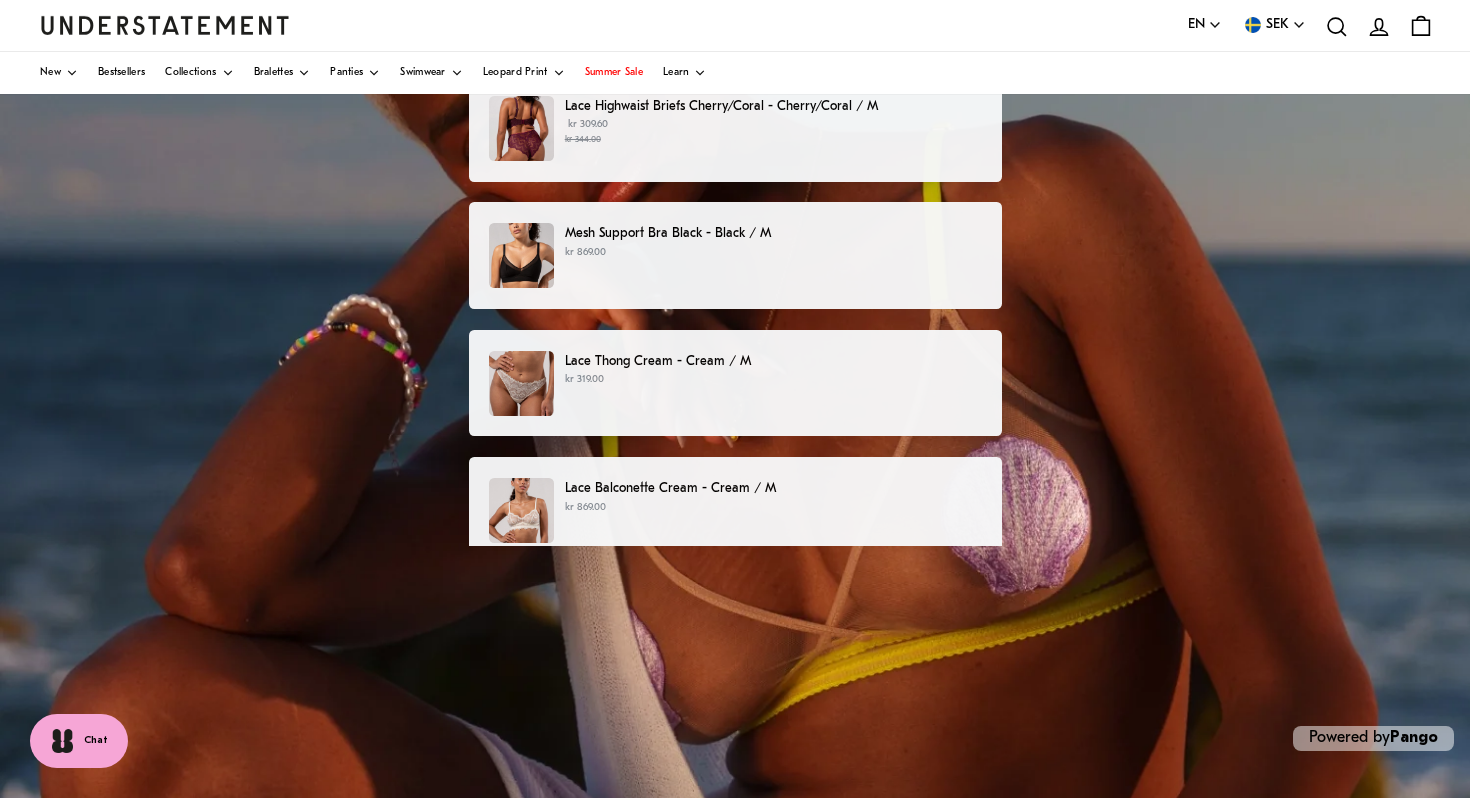 click on "Lace Thong Cream - Cream / M kr 319.00" at bounding box center [734, 383] 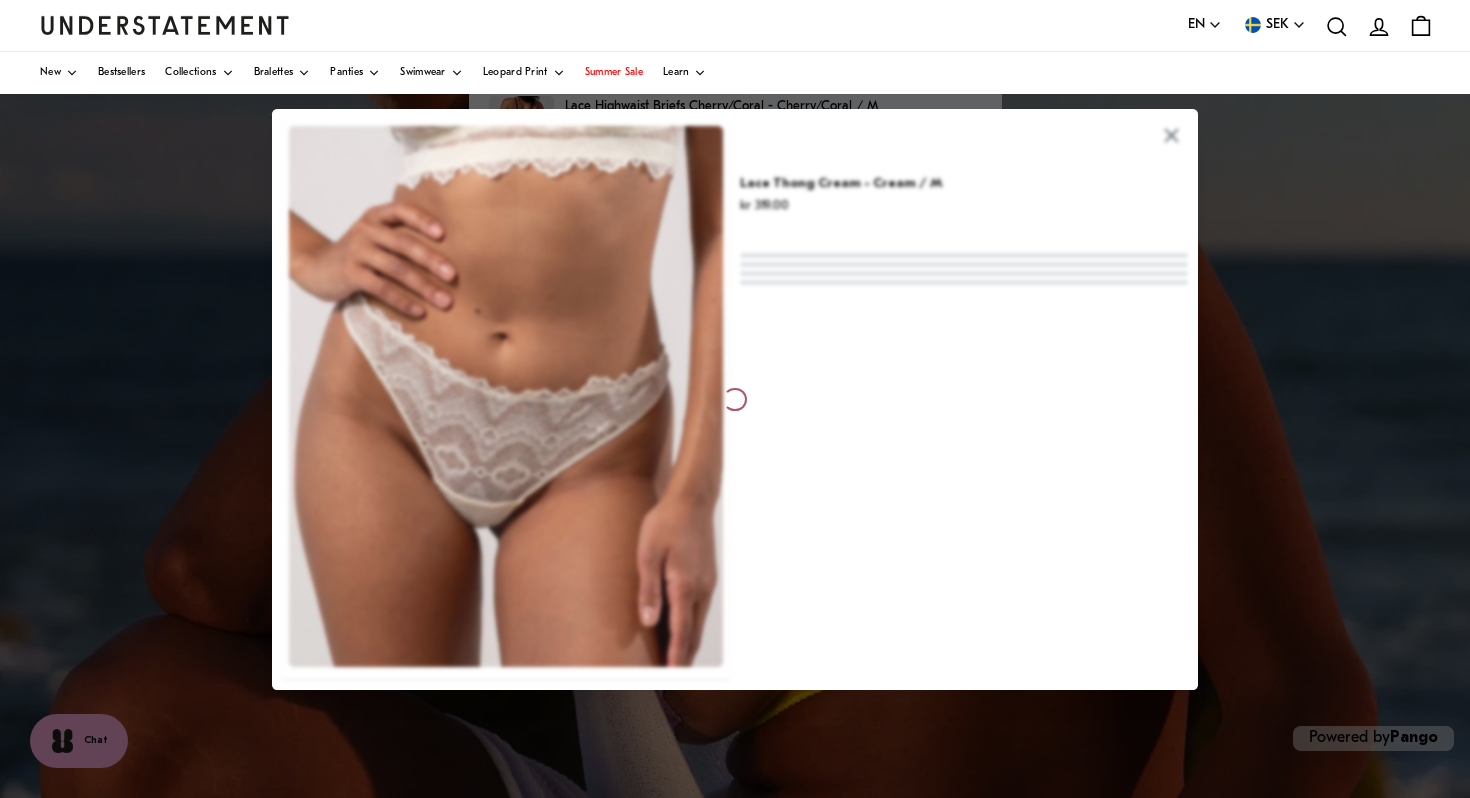 scroll, scrollTop: 0, scrollLeft: 0, axis: both 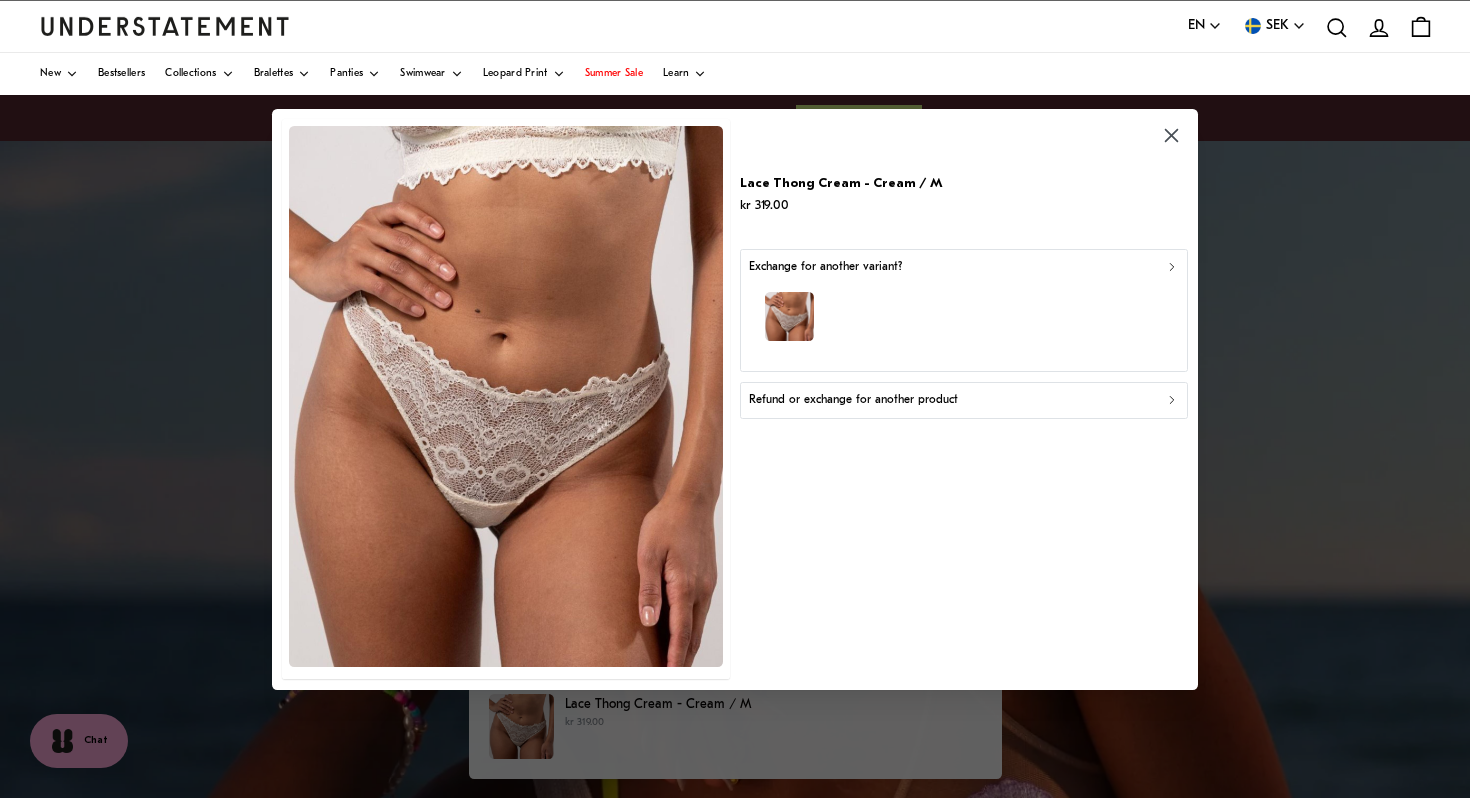 click on "Refund or exchange for another product" at bounding box center (964, 400) 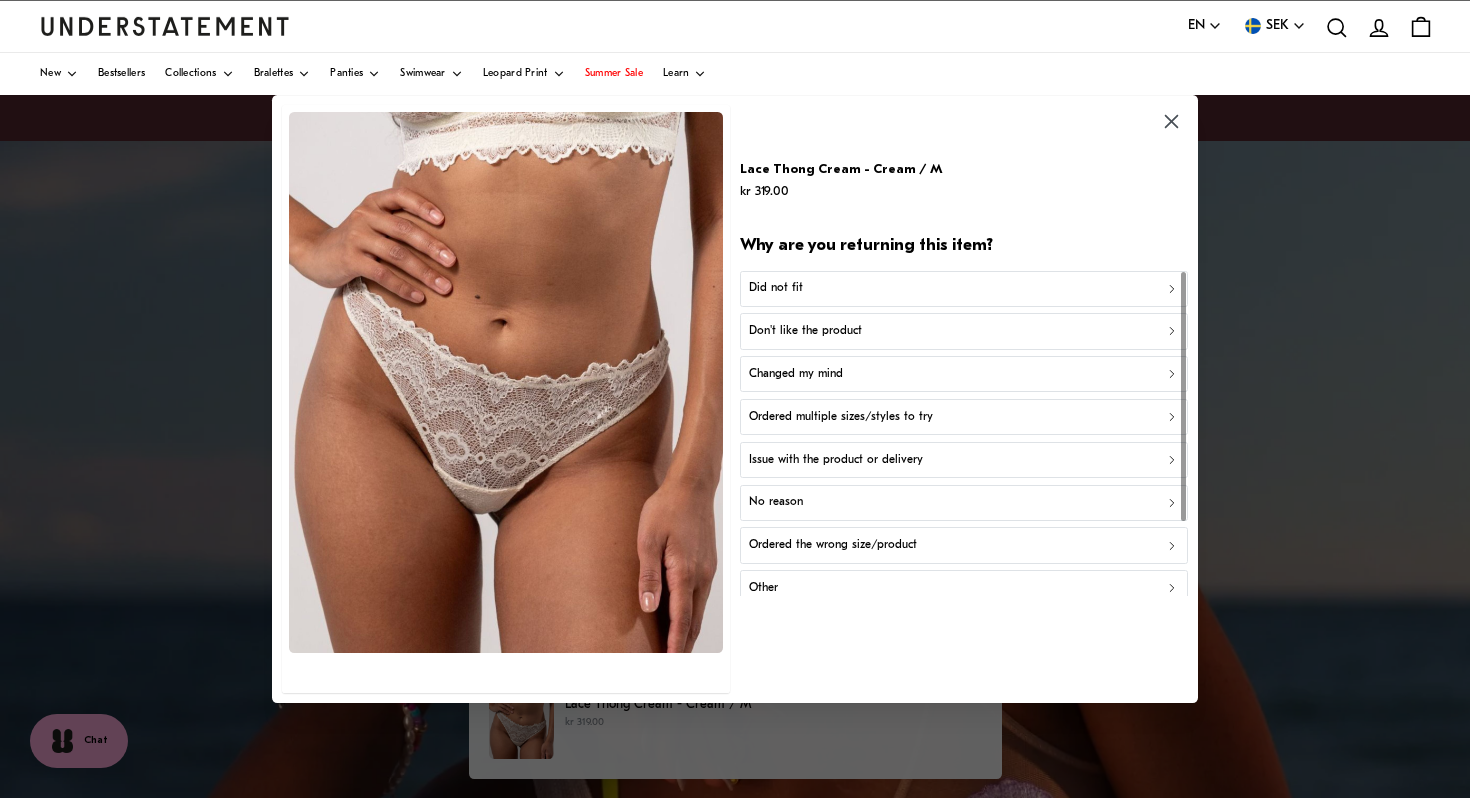click on "Did not fit" at bounding box center [964, 288] 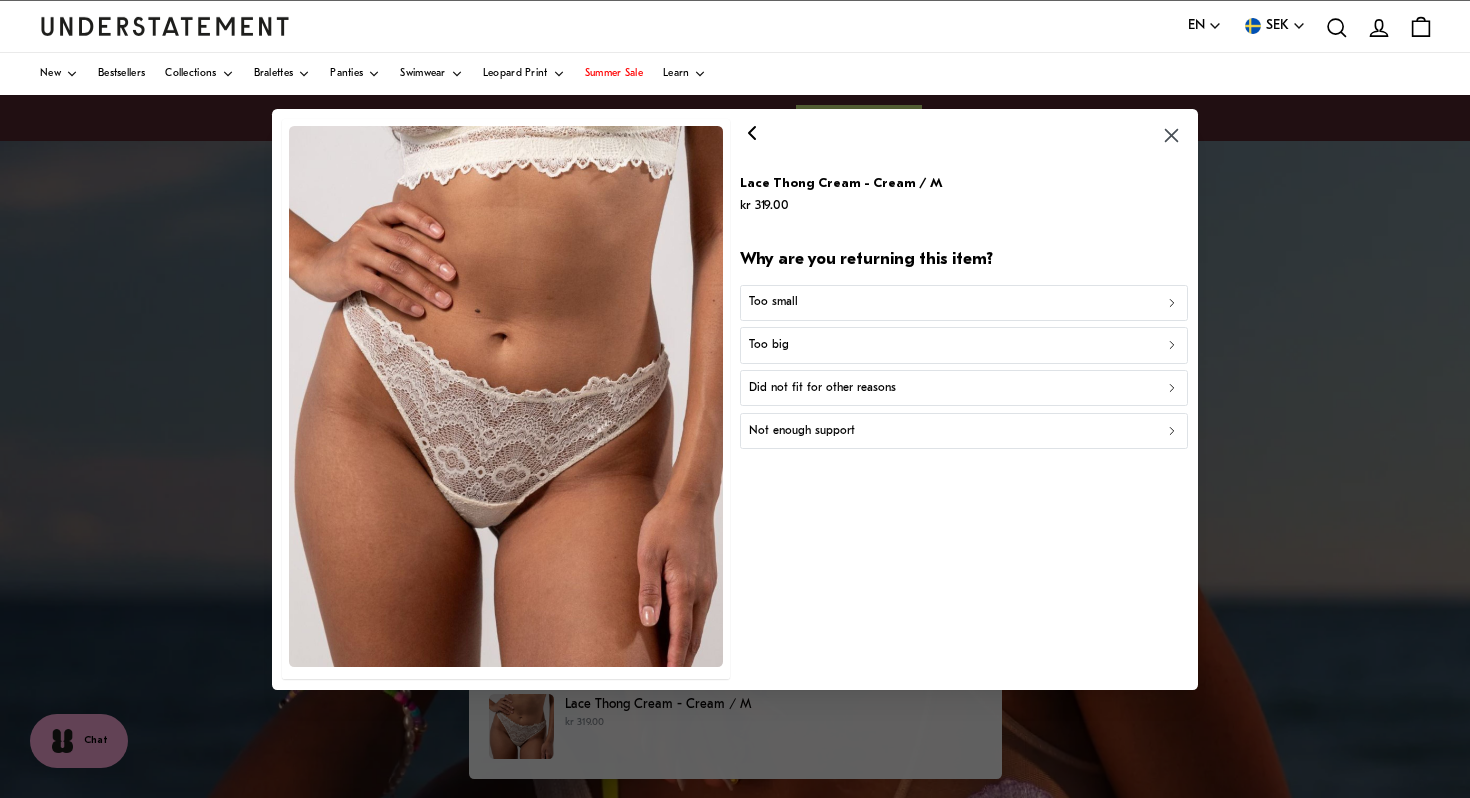 click on "Too small" at bounding box center [963, 302] 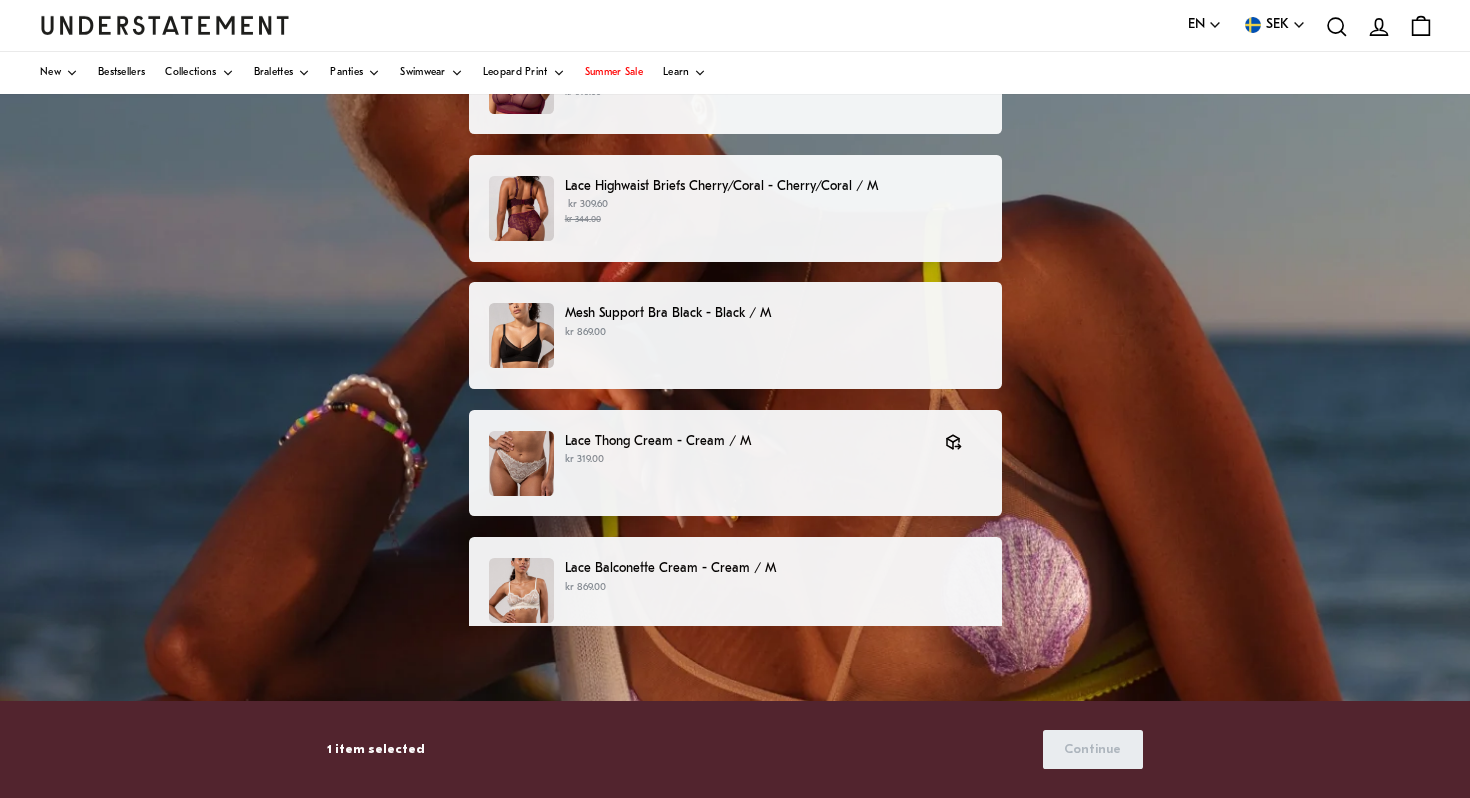 scroll, scrollTop: 343, scrollLeft: 0, axis: vertical 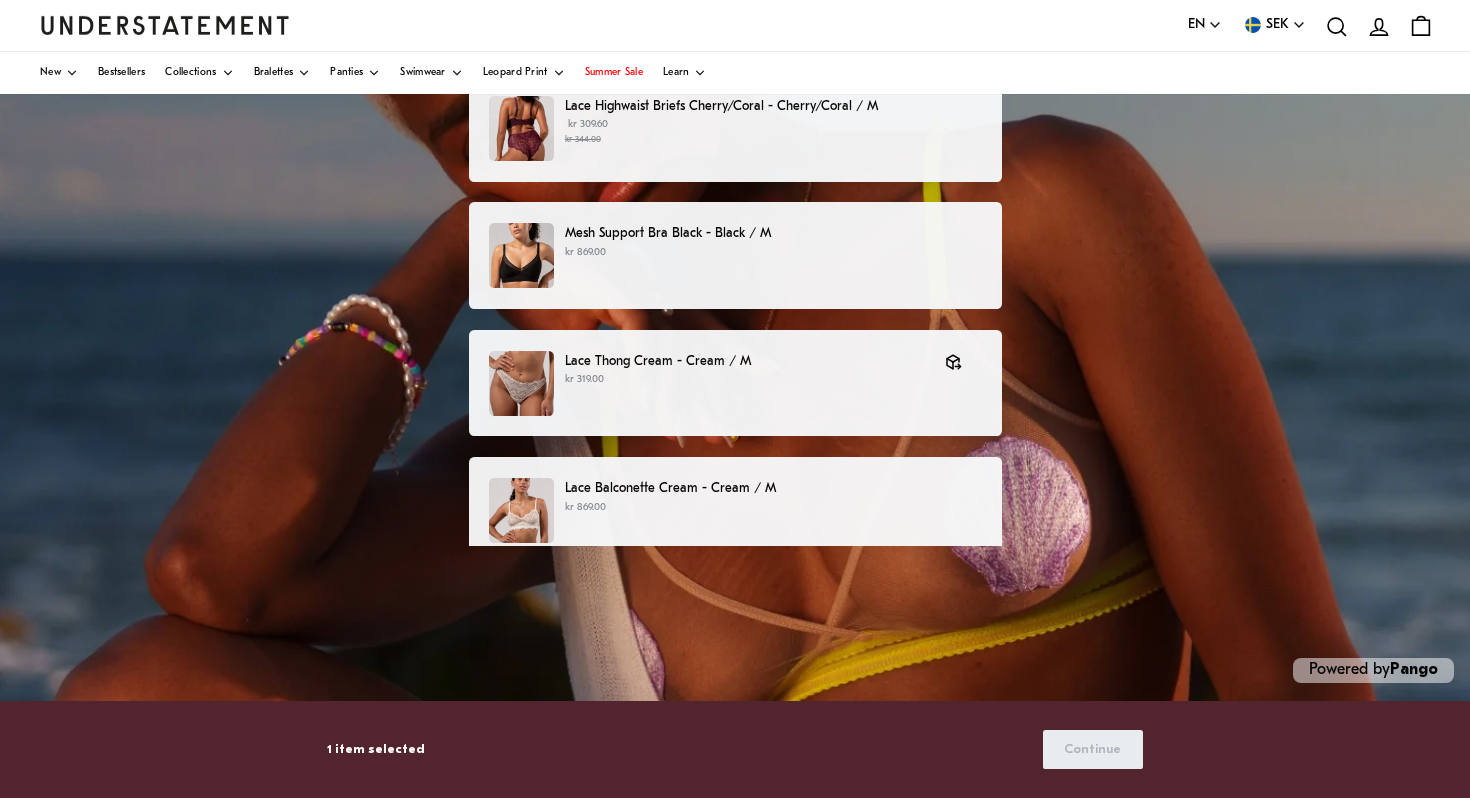 click on "kr 869.00" at bounding box center (773, 508) 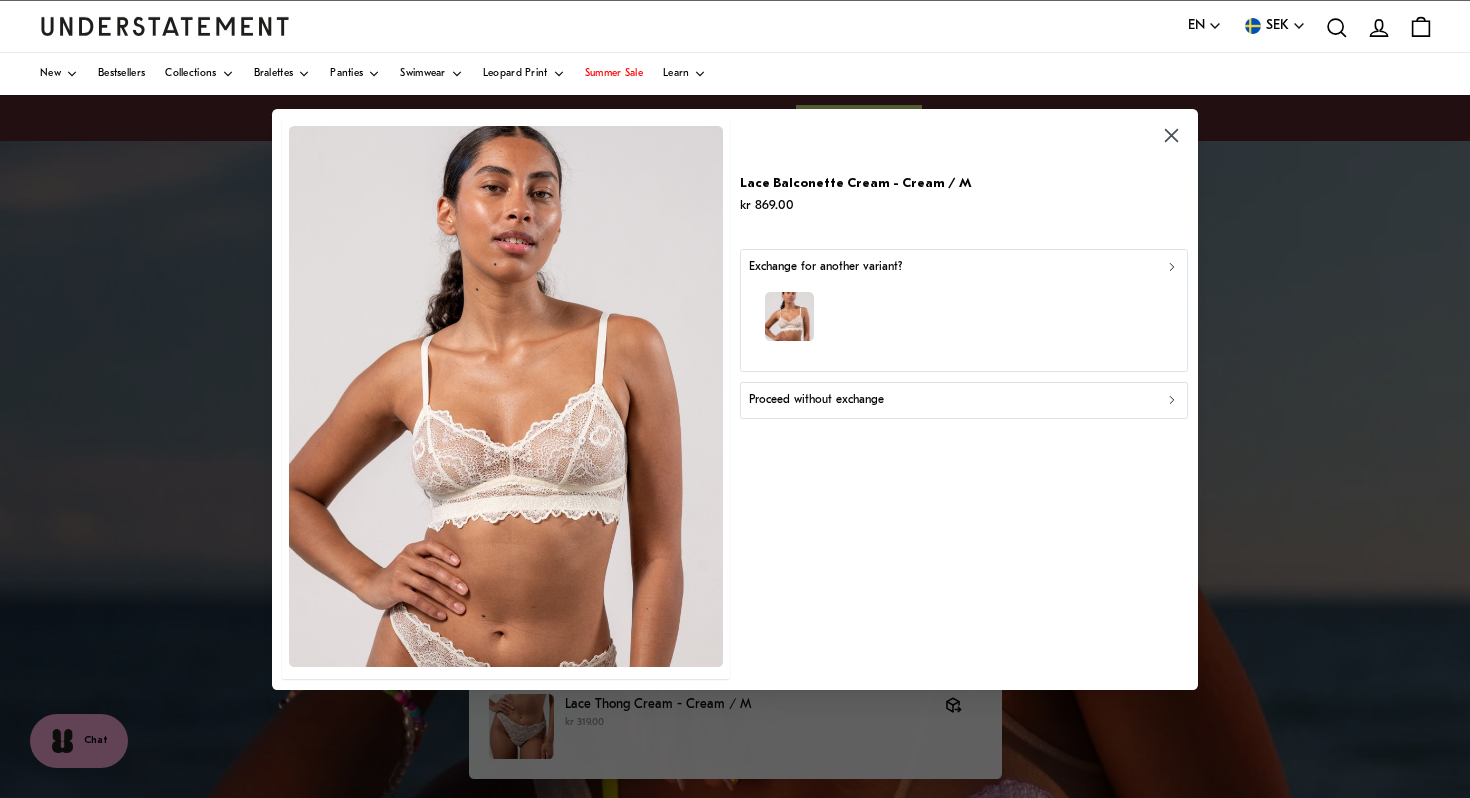 click at bounding box center (964, 319) 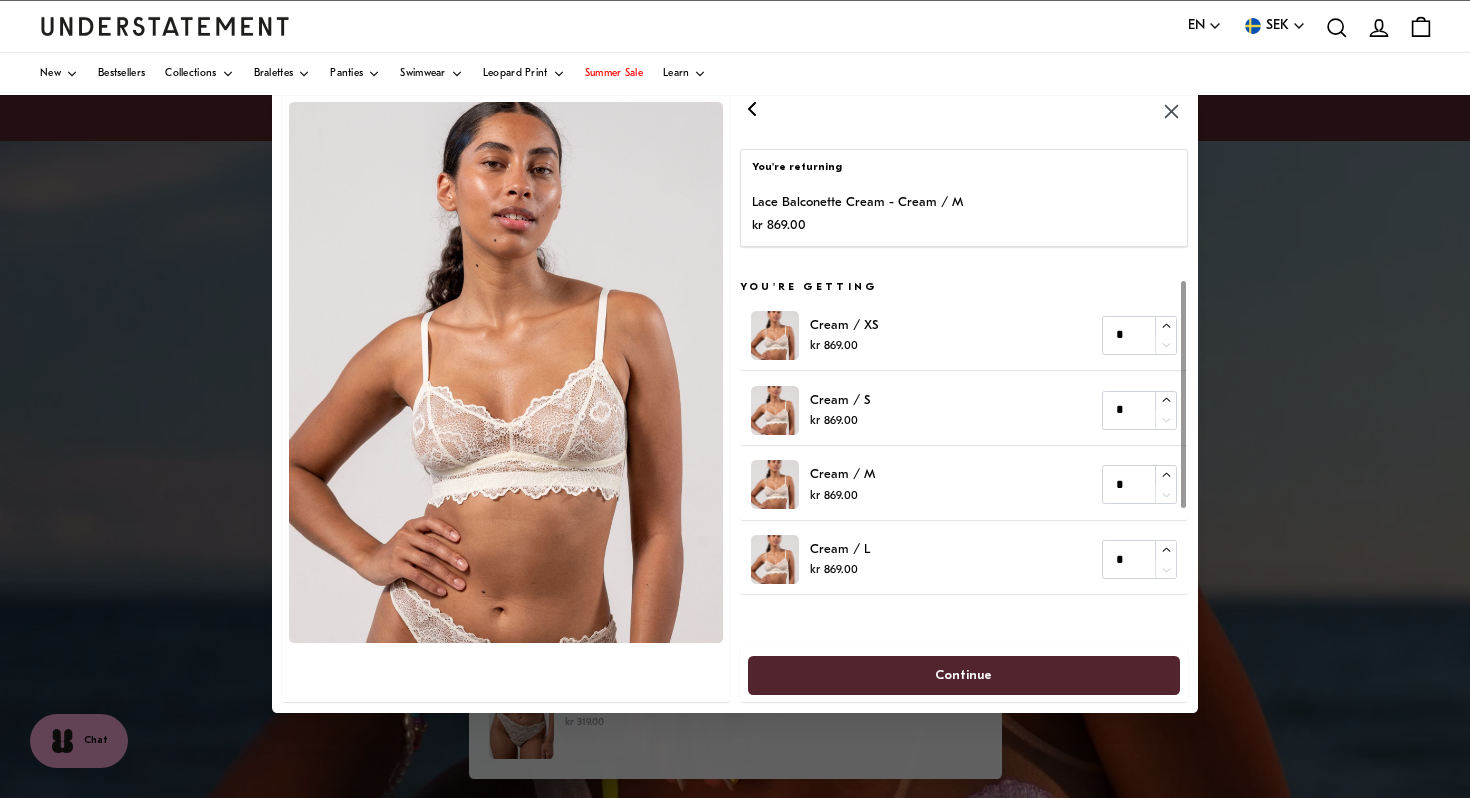scroll, scrollTop: 139, scrollLeft: 0, axis: vertical 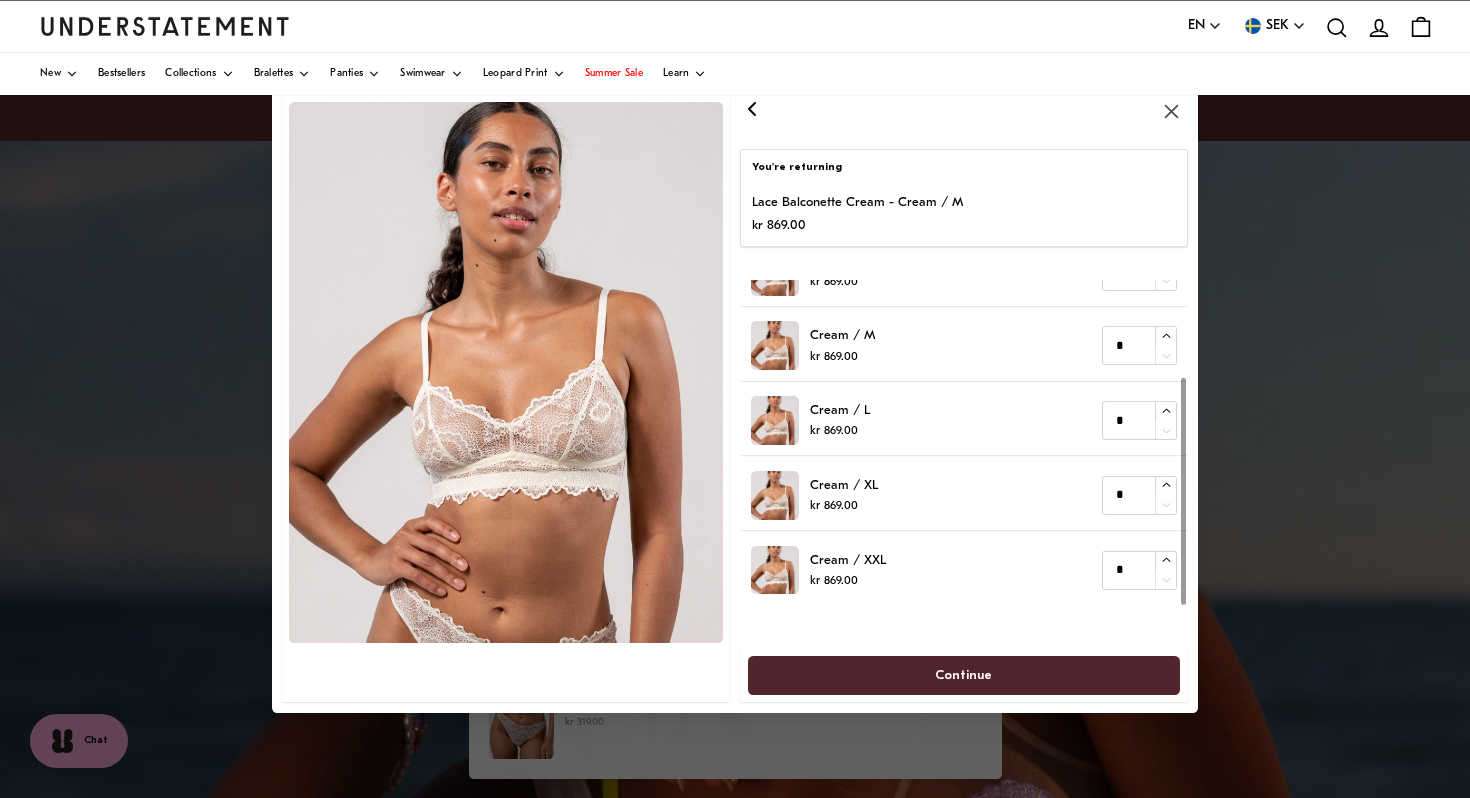 click 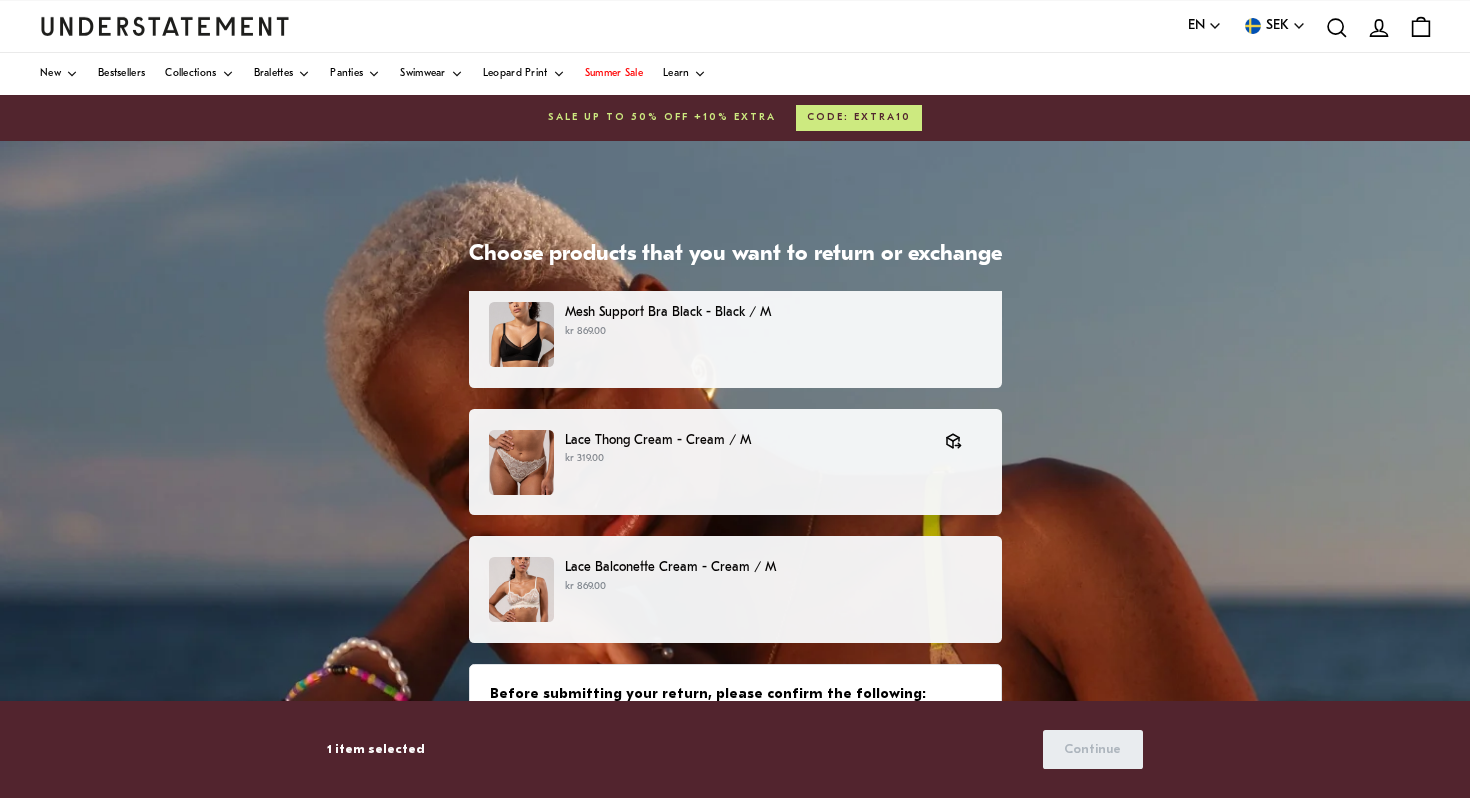 scroll, scrollTop: 334, scrollLeft: 0, axis: vertical 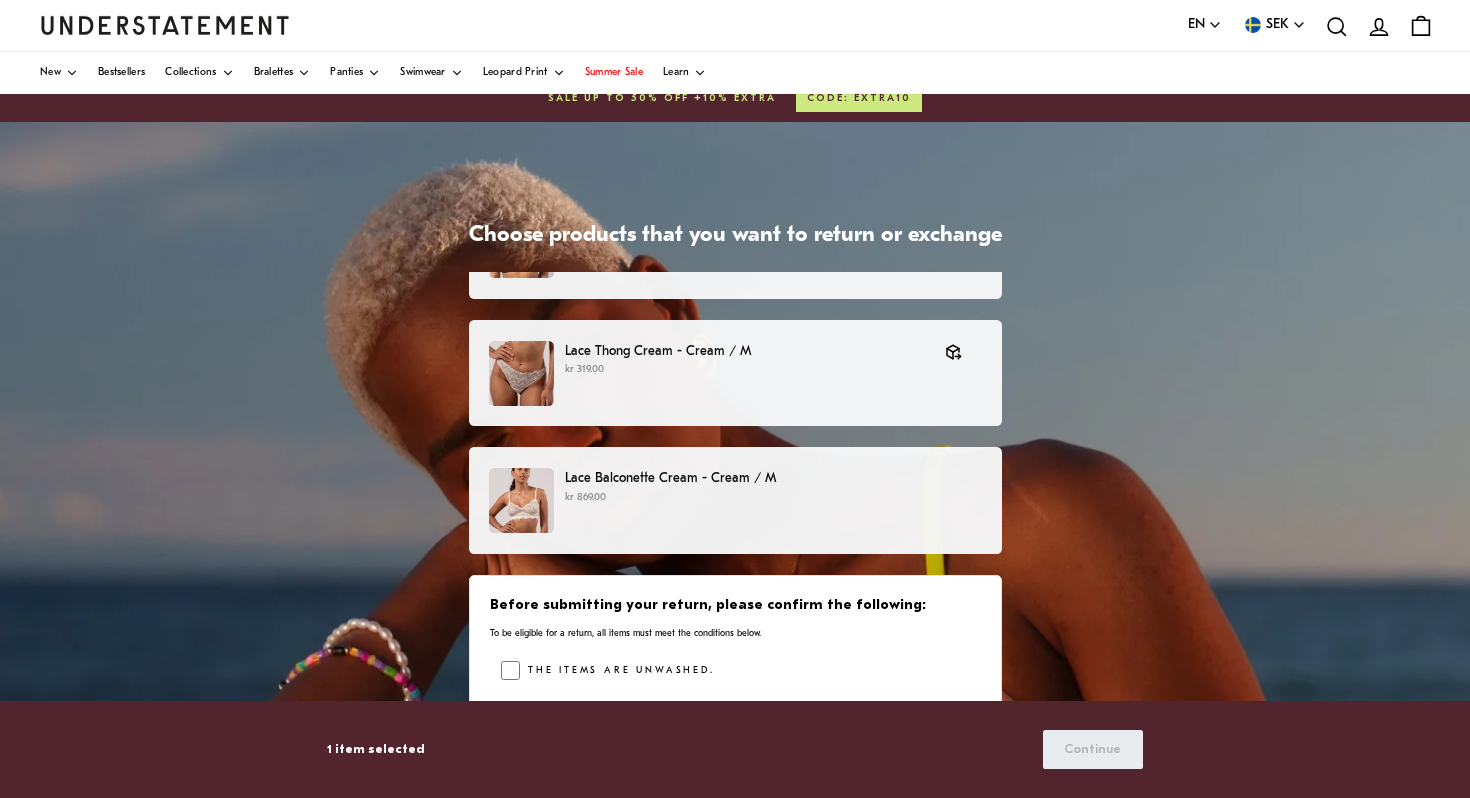 click on "kr 869.00" at bounding box center (773, 498) 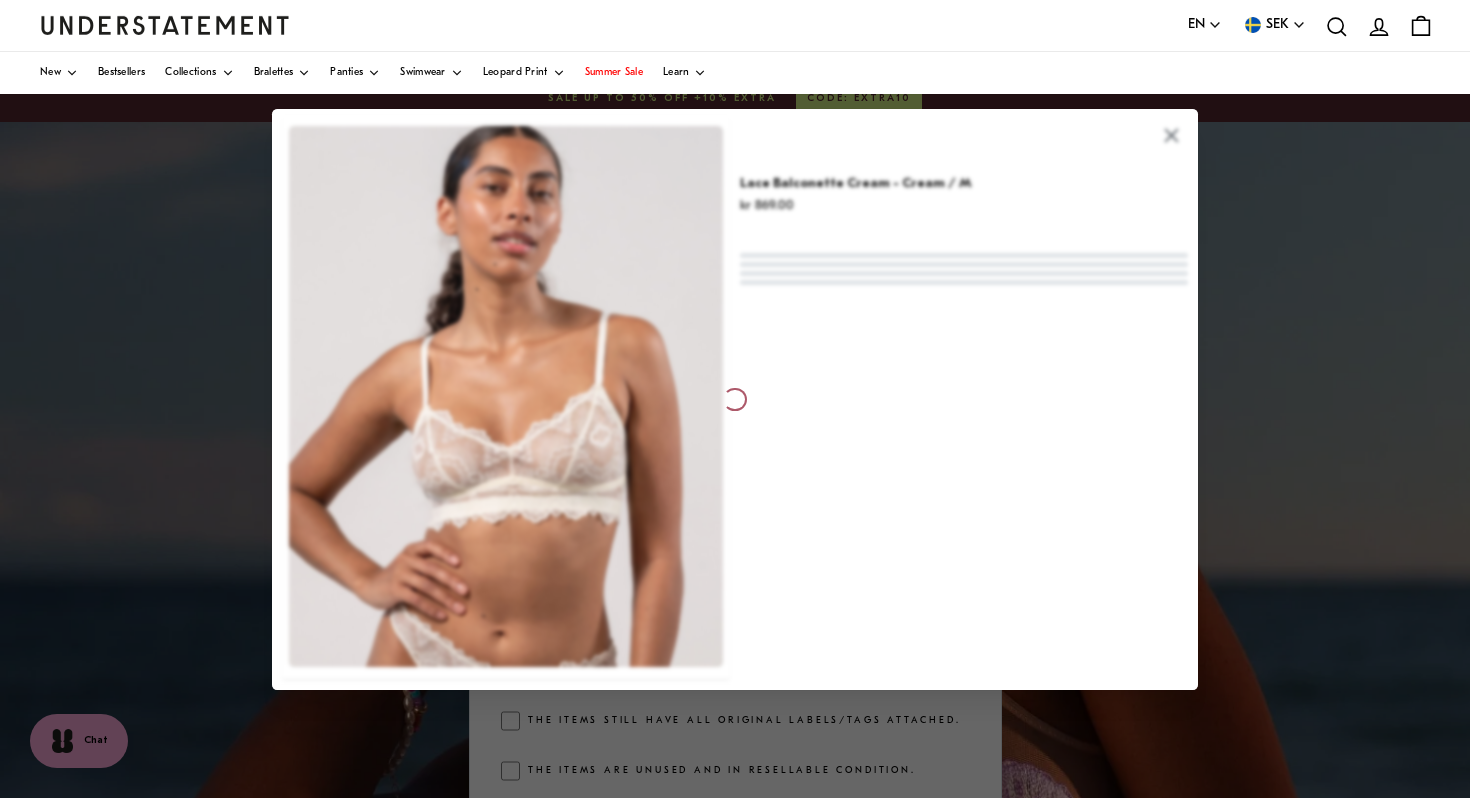 scroll, scrollTop: 0, scrollLeft: 0, axis: both 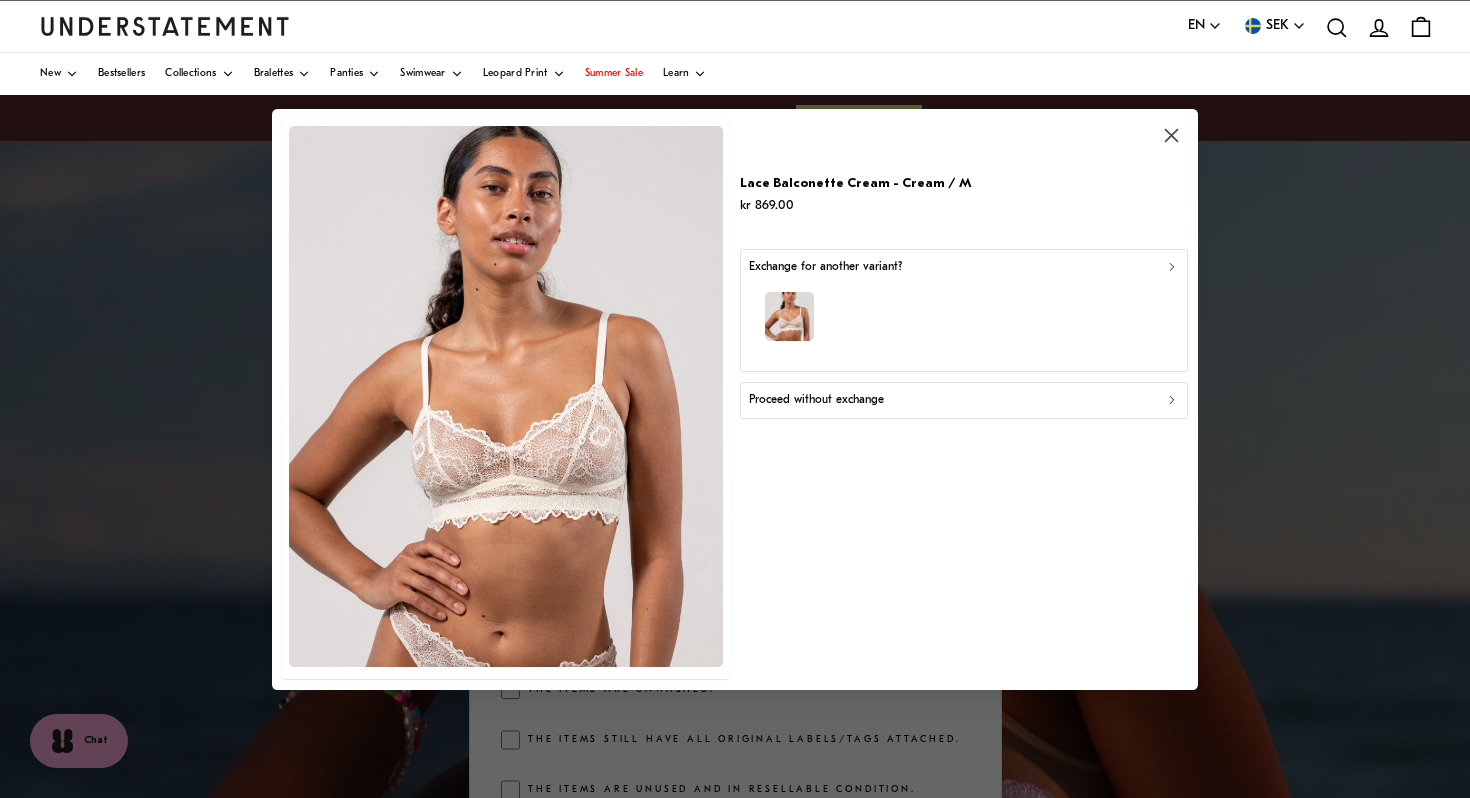 click on "Proceed without exchange" at bounding box center [816, 400] 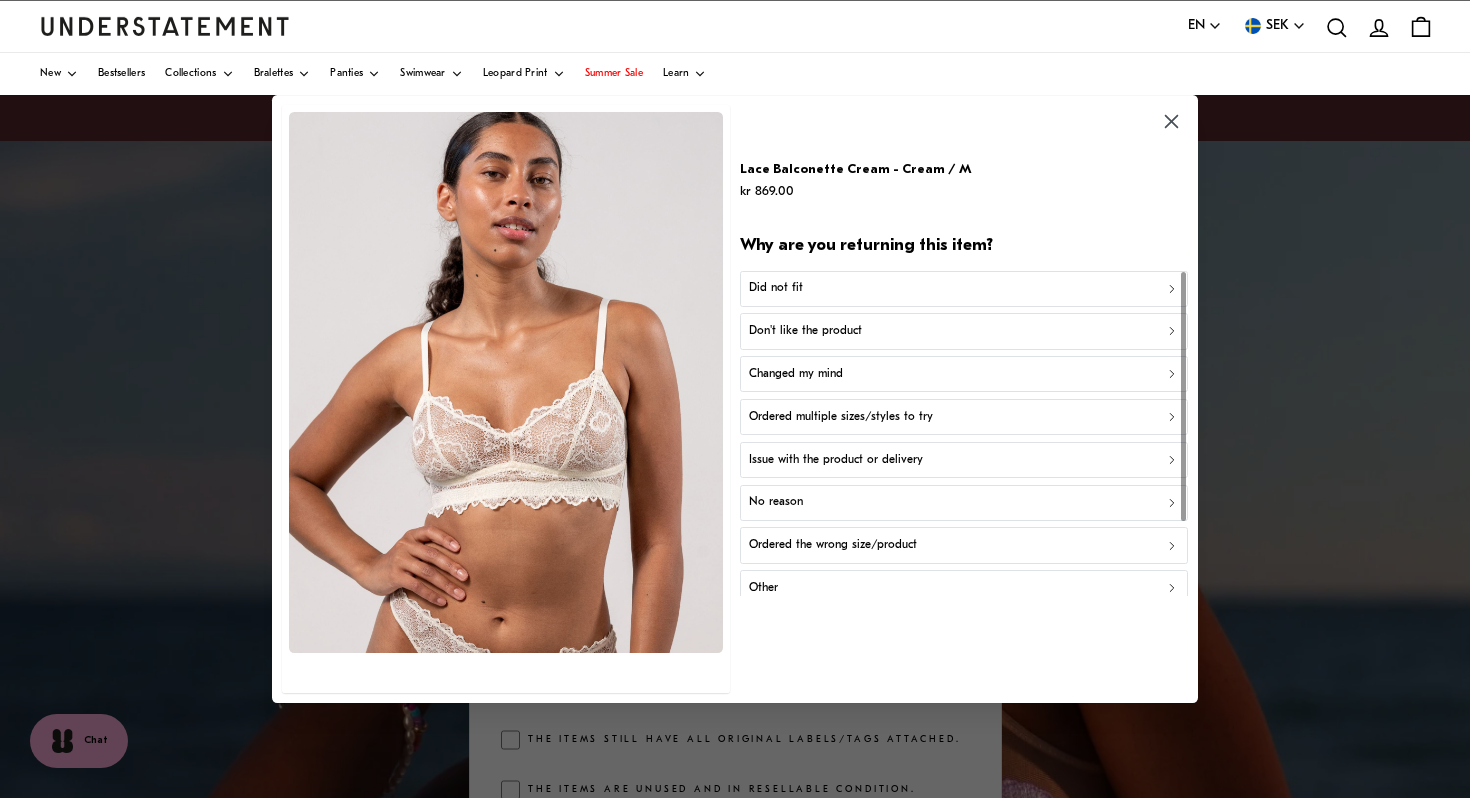 click on "Did not fit" at bounding box center [964, 288] 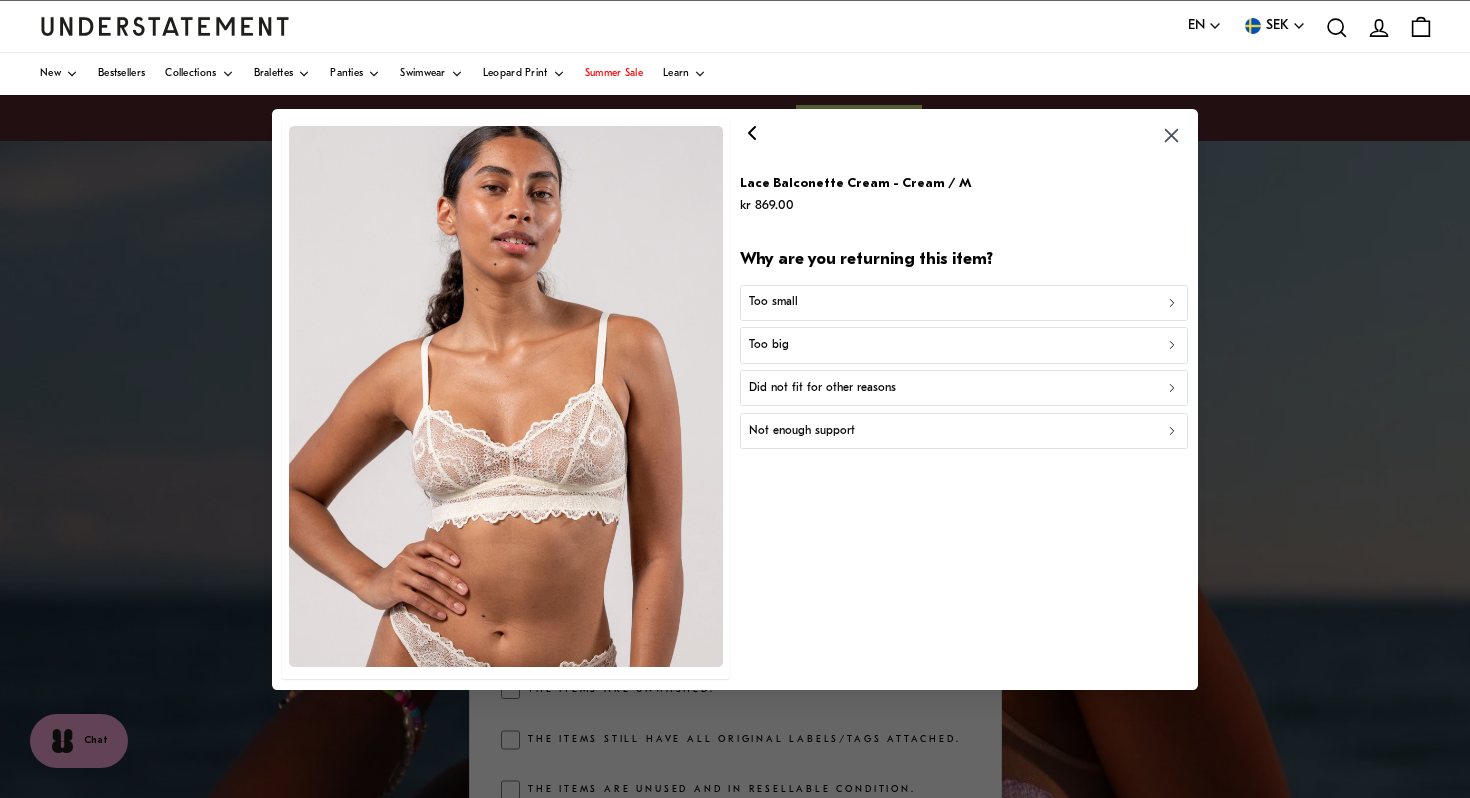 click on "Too small" at bounding box center [964, 302] 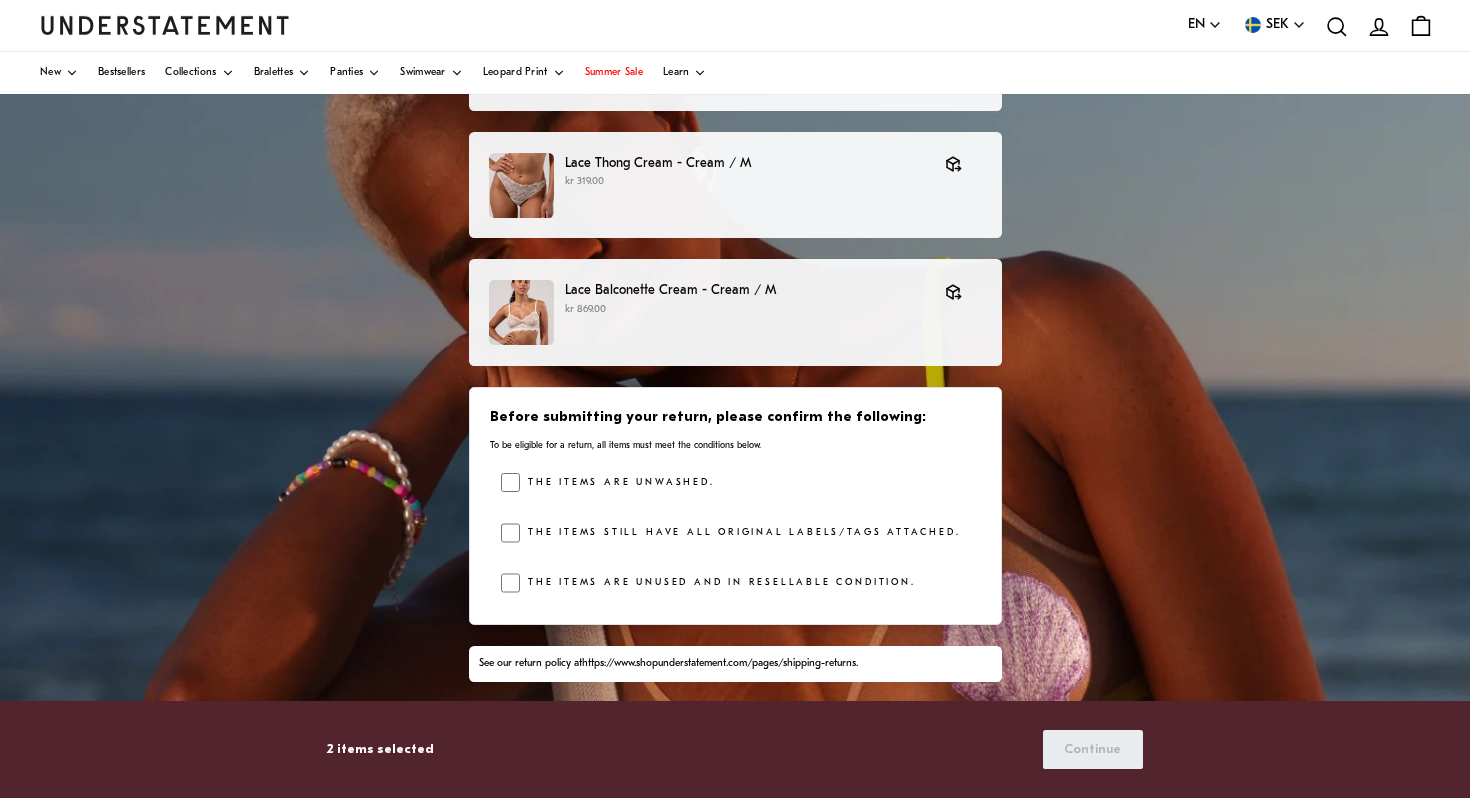 scroll, scrollTop: 343, scrollLeft: 0, axis: vertical 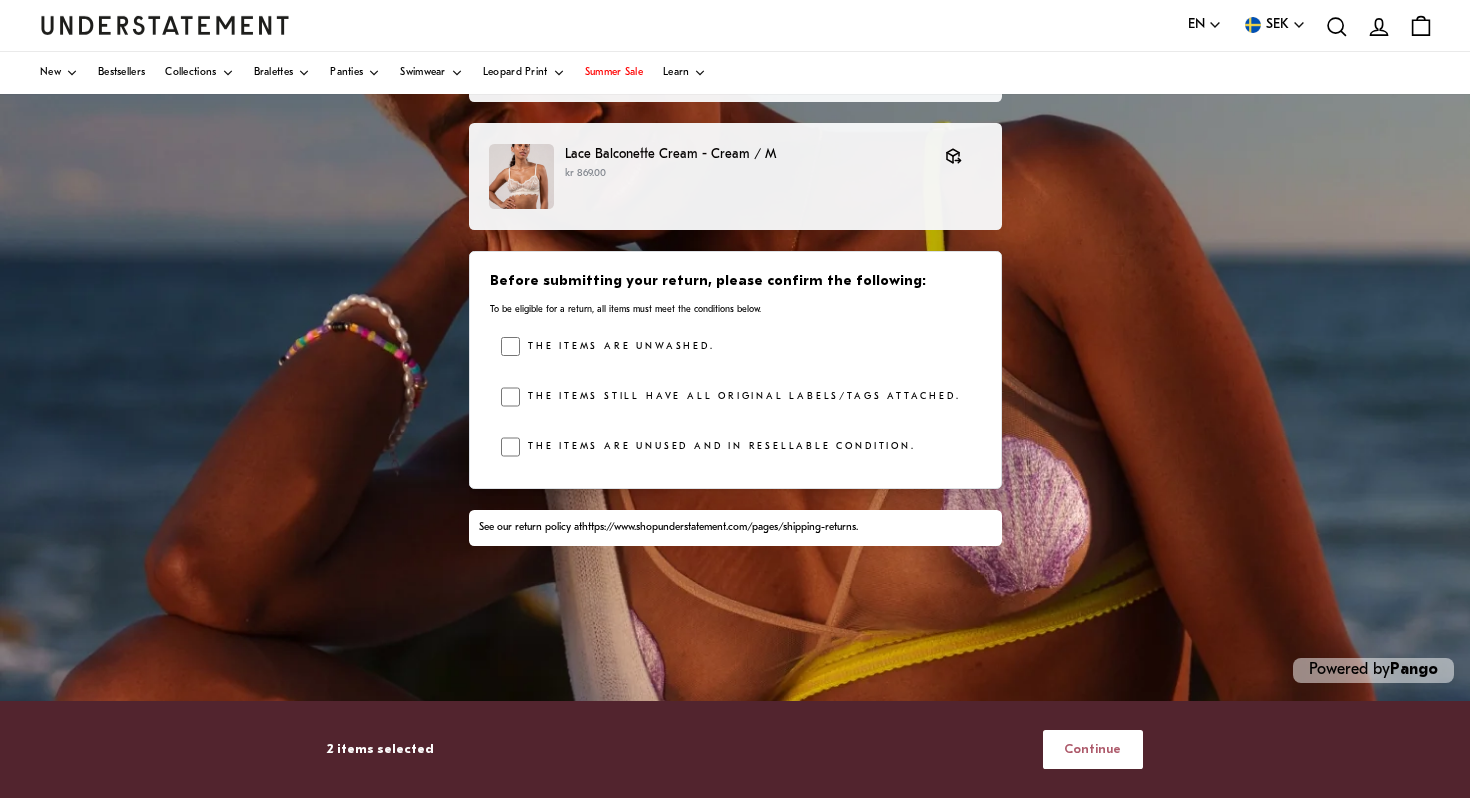 click on "Continue" at bounding box center [1092, 749] 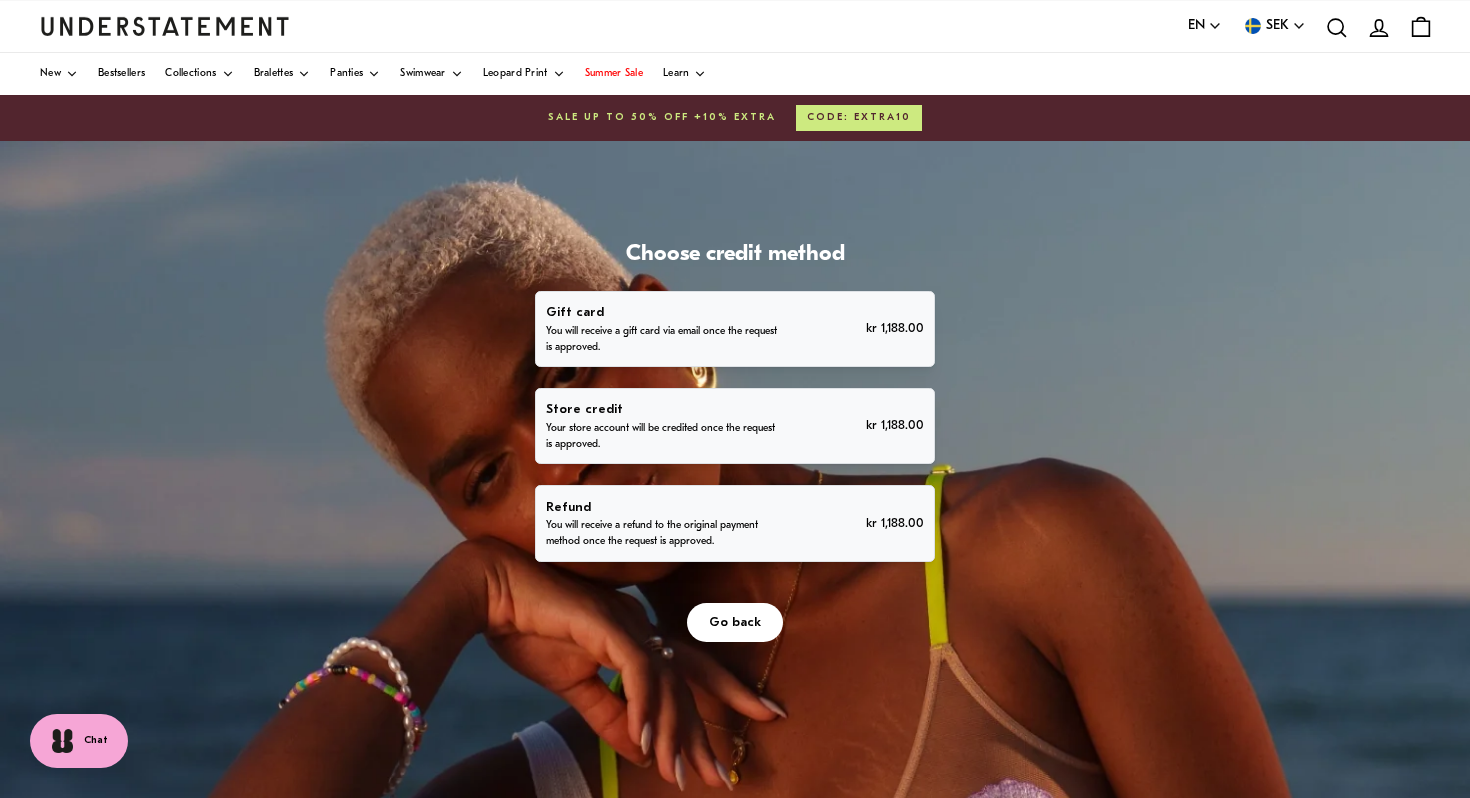 click on "Refund You will receive a refund to the original payment method once the request is approved. kr 1,188.00" at bounding box center (734, 524) 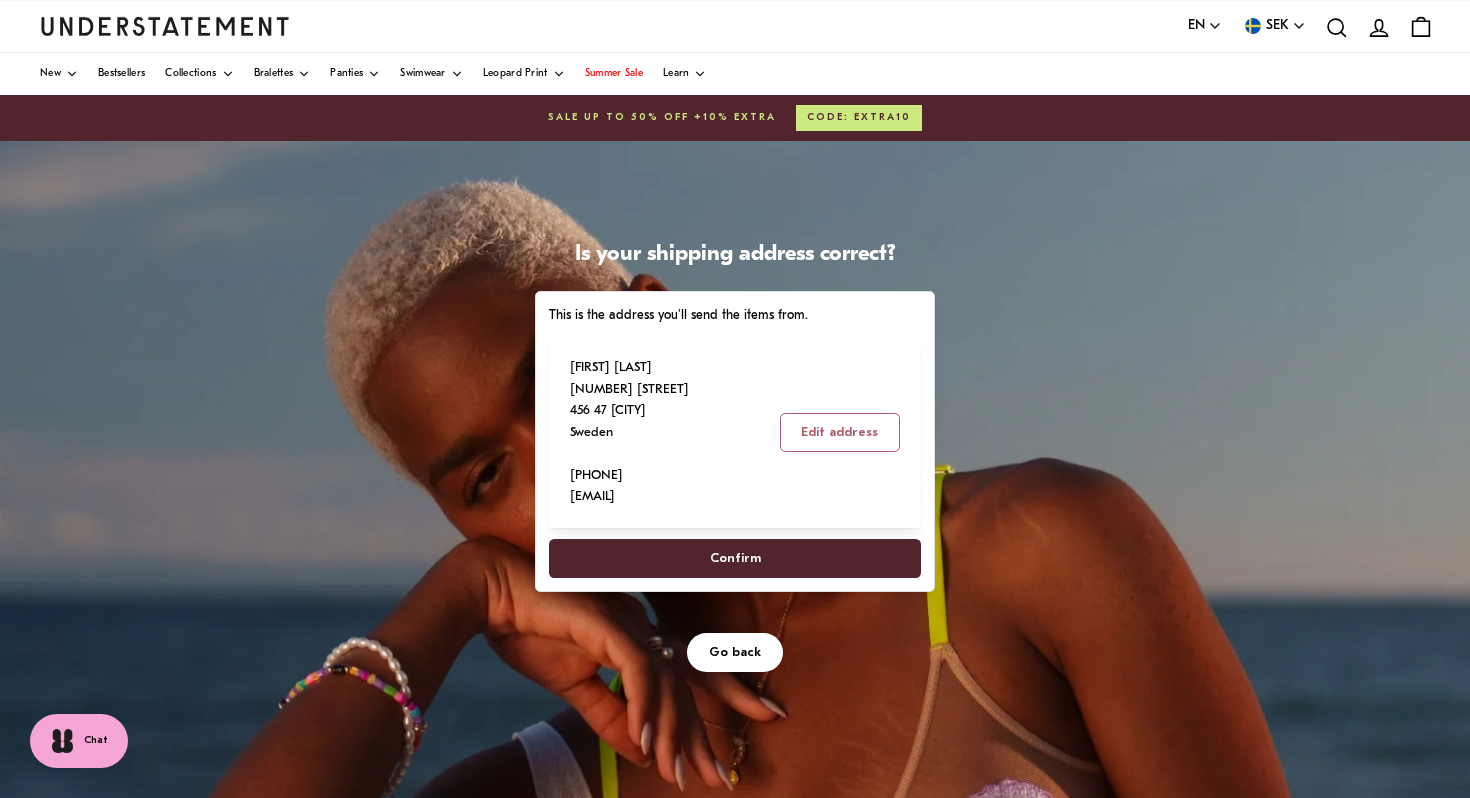 click on "Confirm" at bounding box center (735, 558) 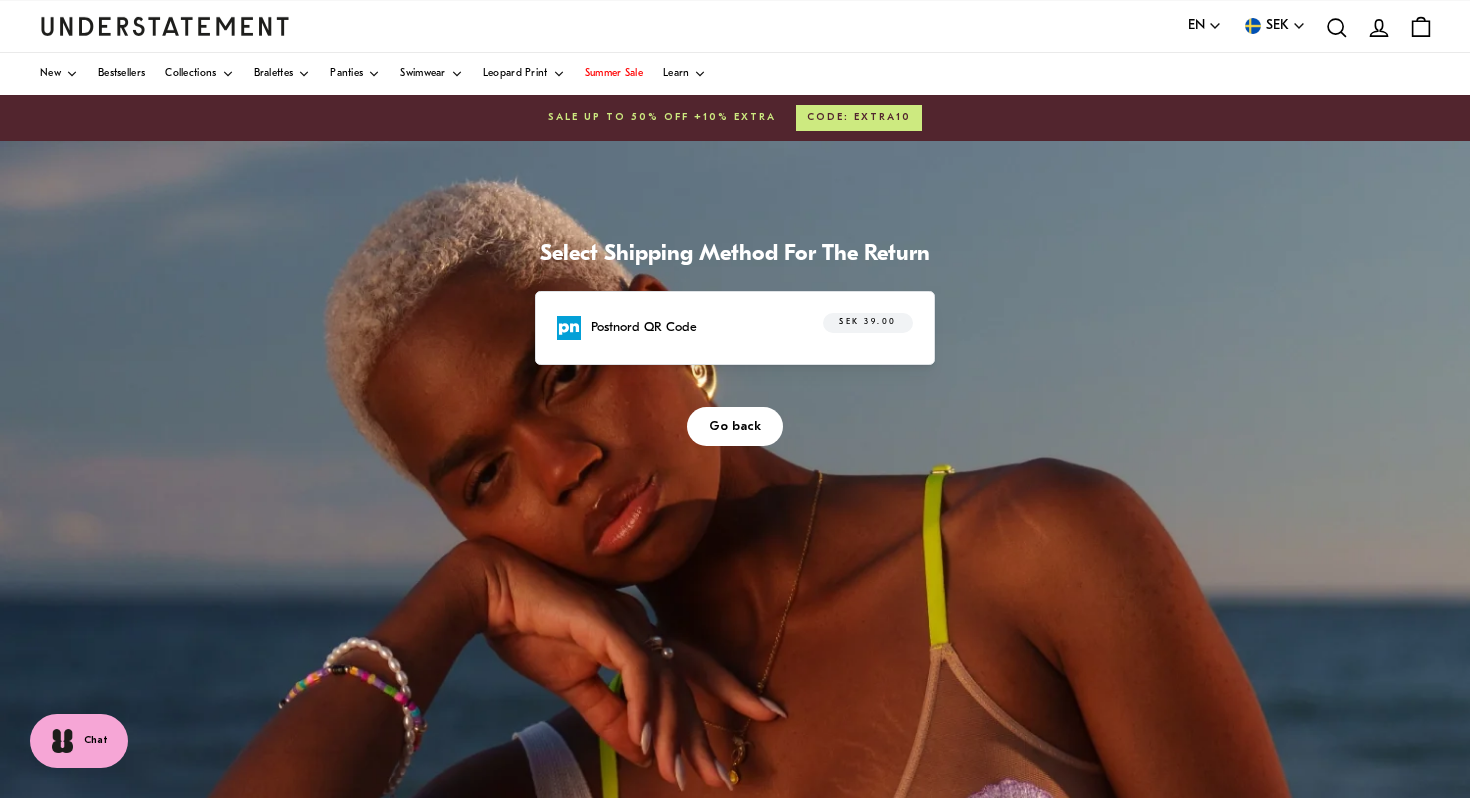 click on "Postnord QR Code SEK 39.00" at bounding box center [735, 328] 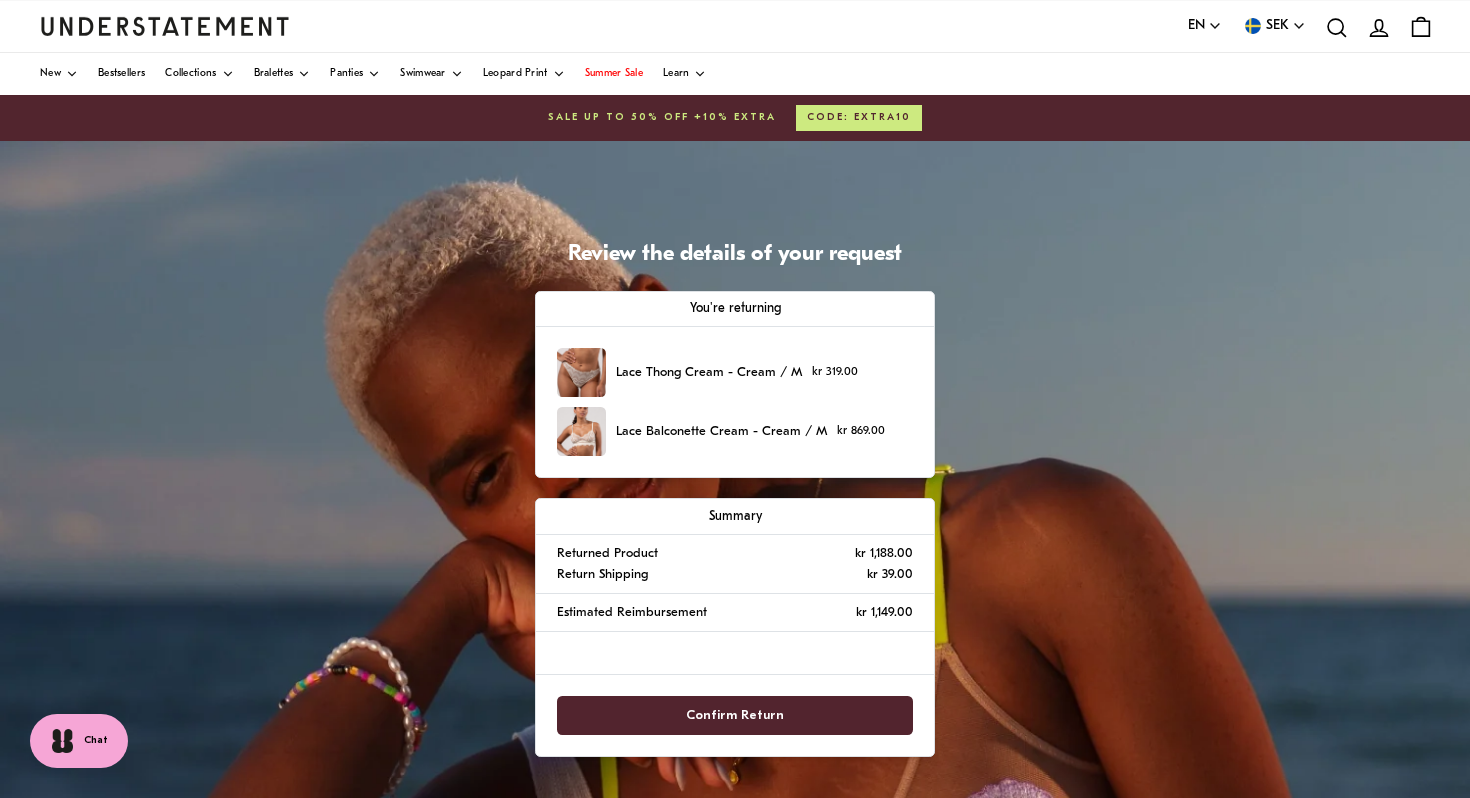 click on "Confirm Return" at bounding box center [735, 715] 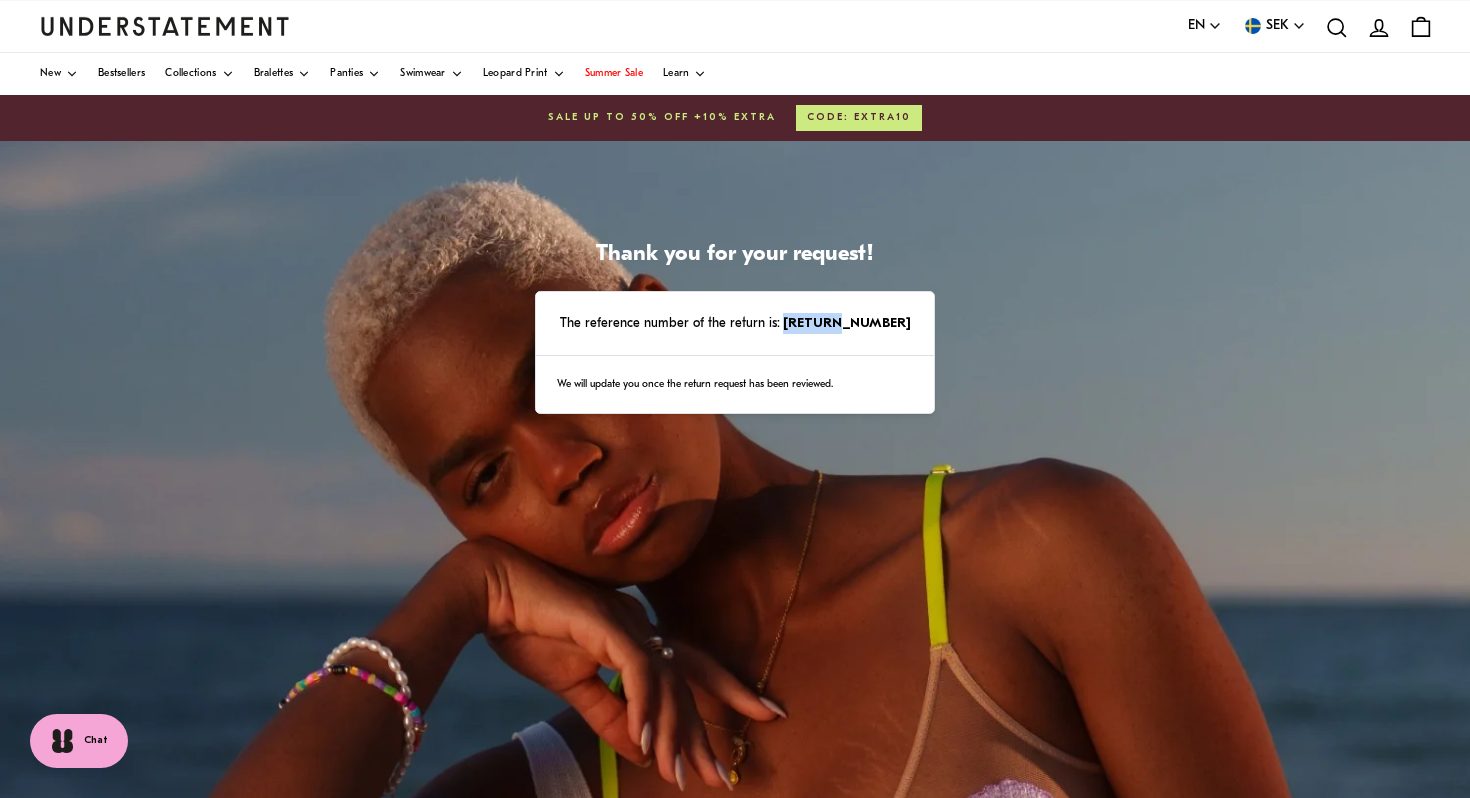 drag, startPoint x: 867, startPoint y: 323, endPoint x: 823, endPoint y: 318, distance: 44.28318 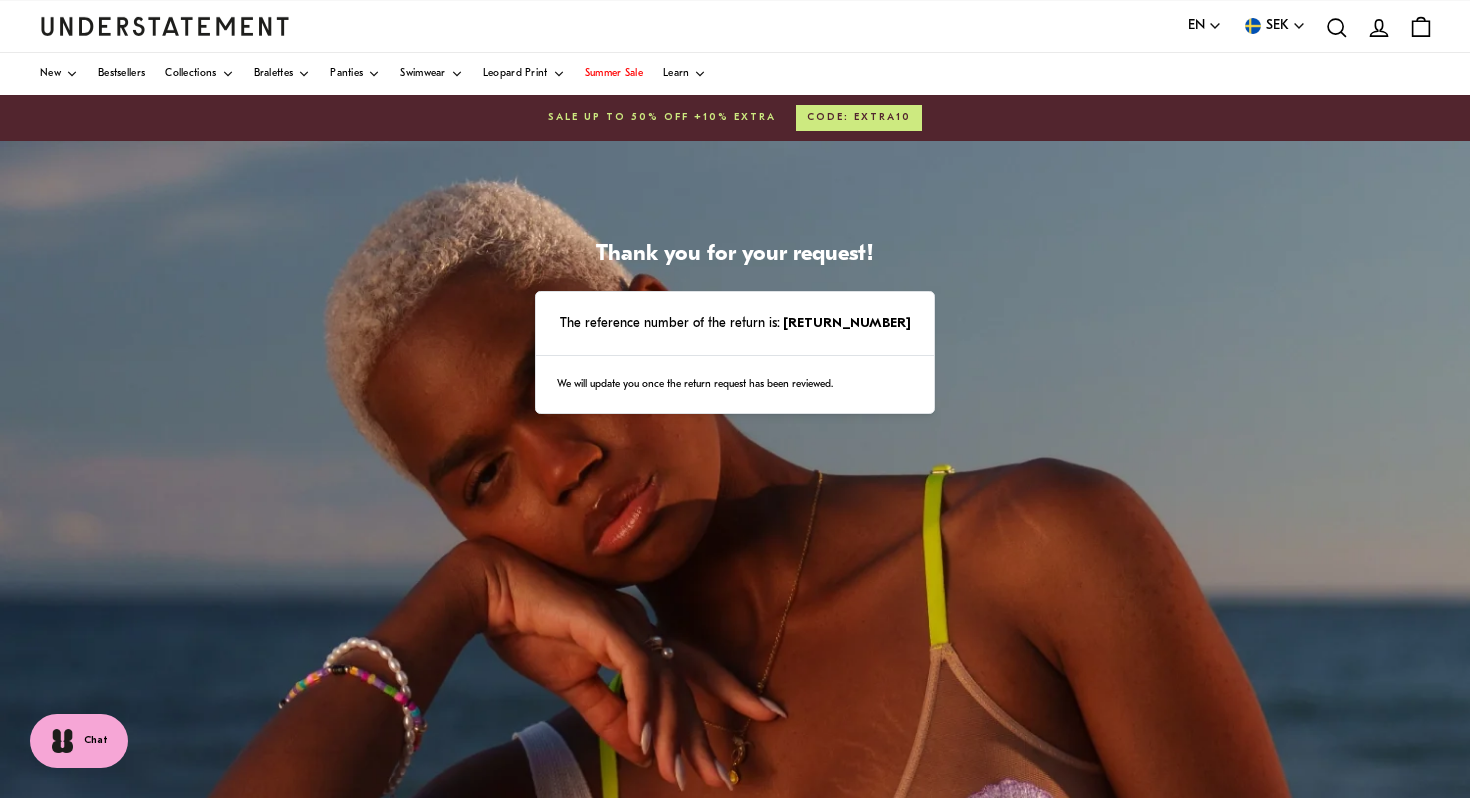 click on "Thank you for your request! The reference number of the return is:    3650755 We will update you once the return request has been reviewed.
Powered by  Pango" at bounding box center (735, 641) 